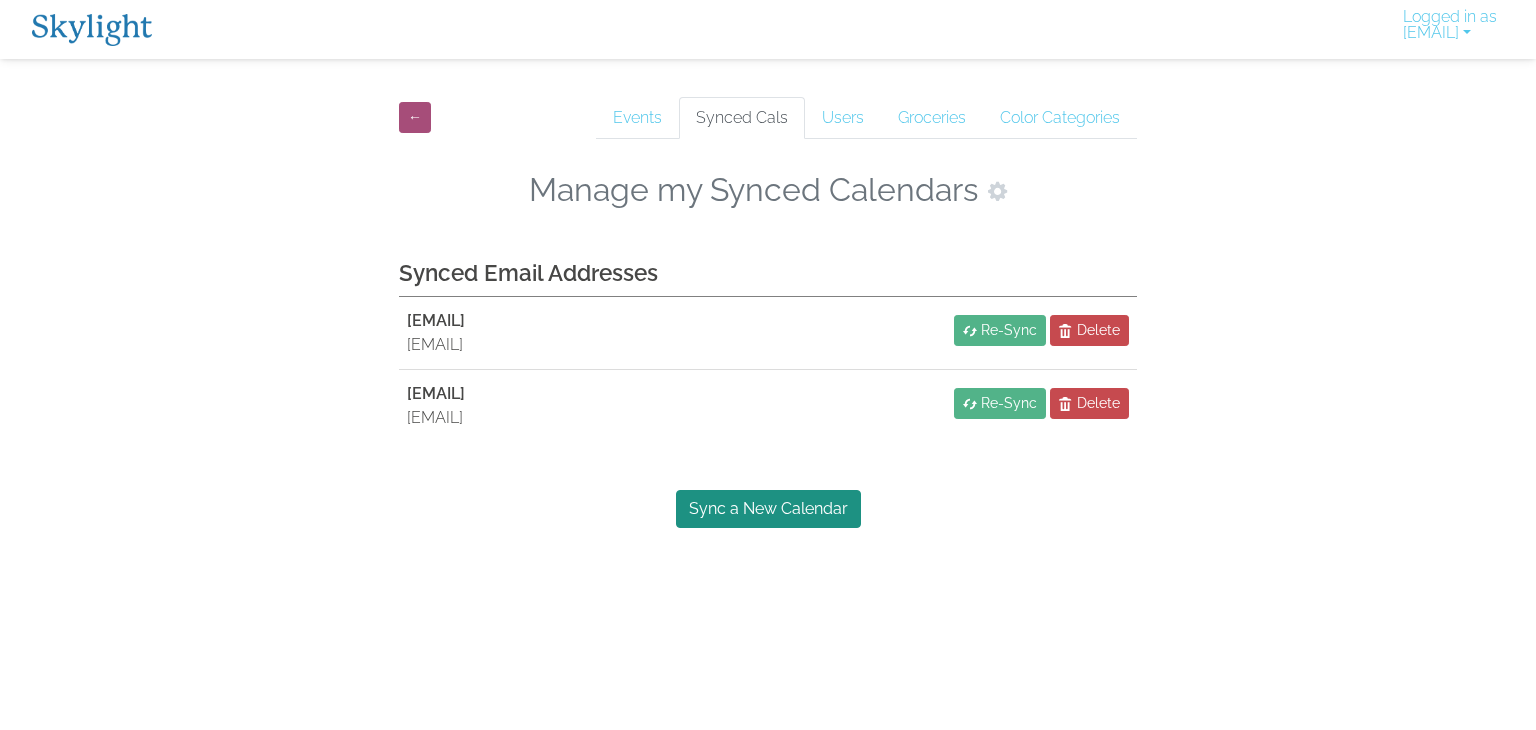 scroll, scrollTop: 0, scrollLeft: 0, axis: both 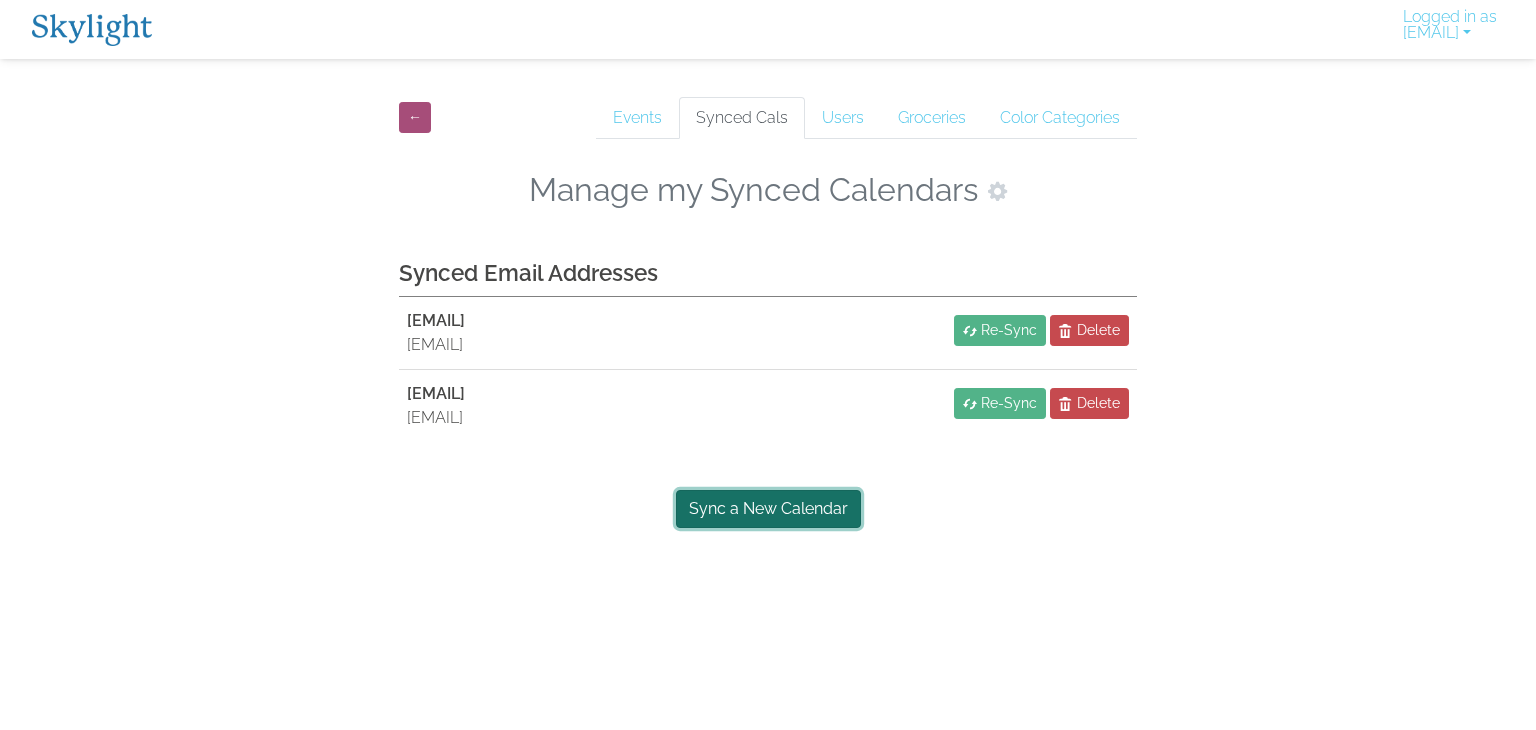 click on "Sync a New Calendar" at bounding box center (768, 509) 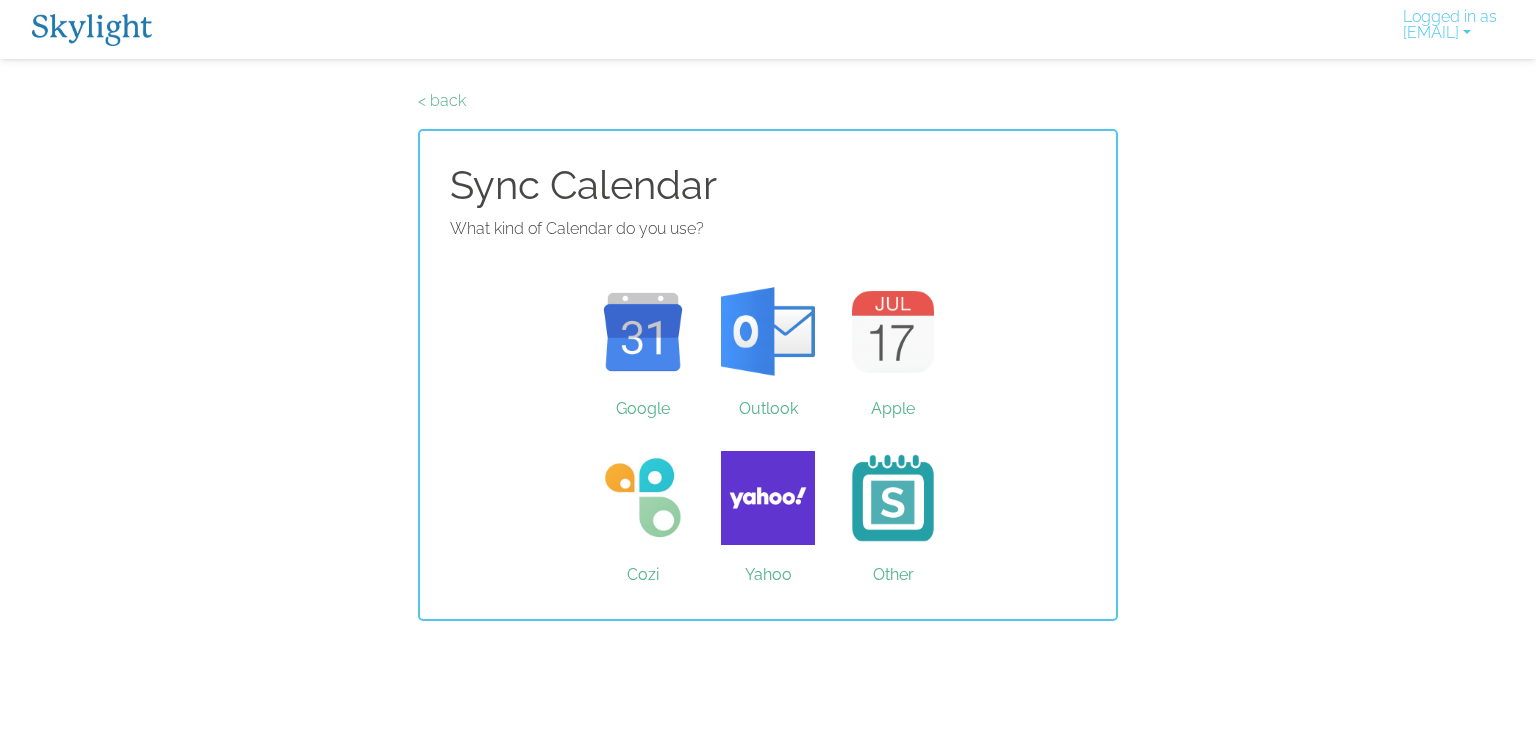 scroll, scrollTop: 0, scrollLeft: 0, axis: both 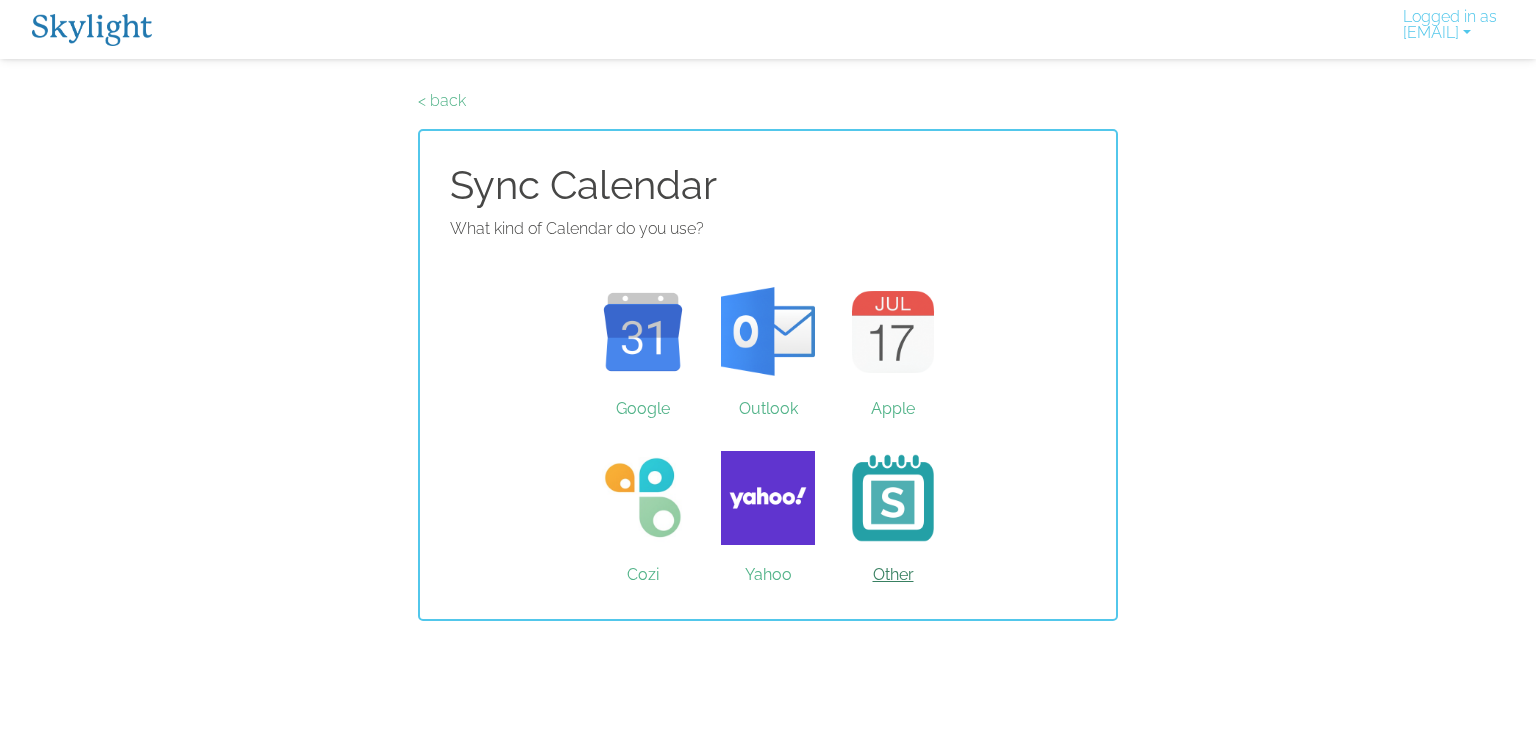 click on "Other" at bounding box center (893, 498) 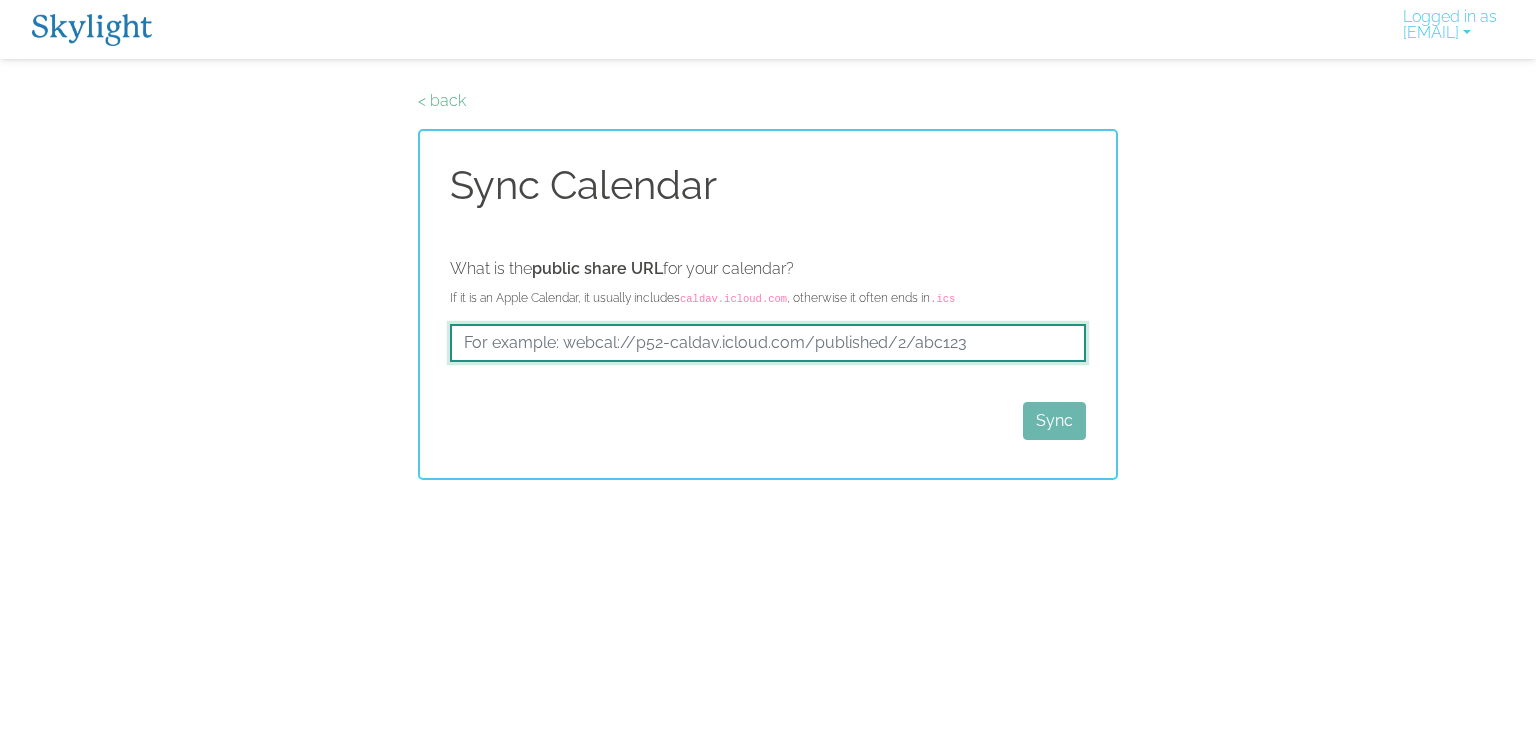 click at bounding box center [768, 343] 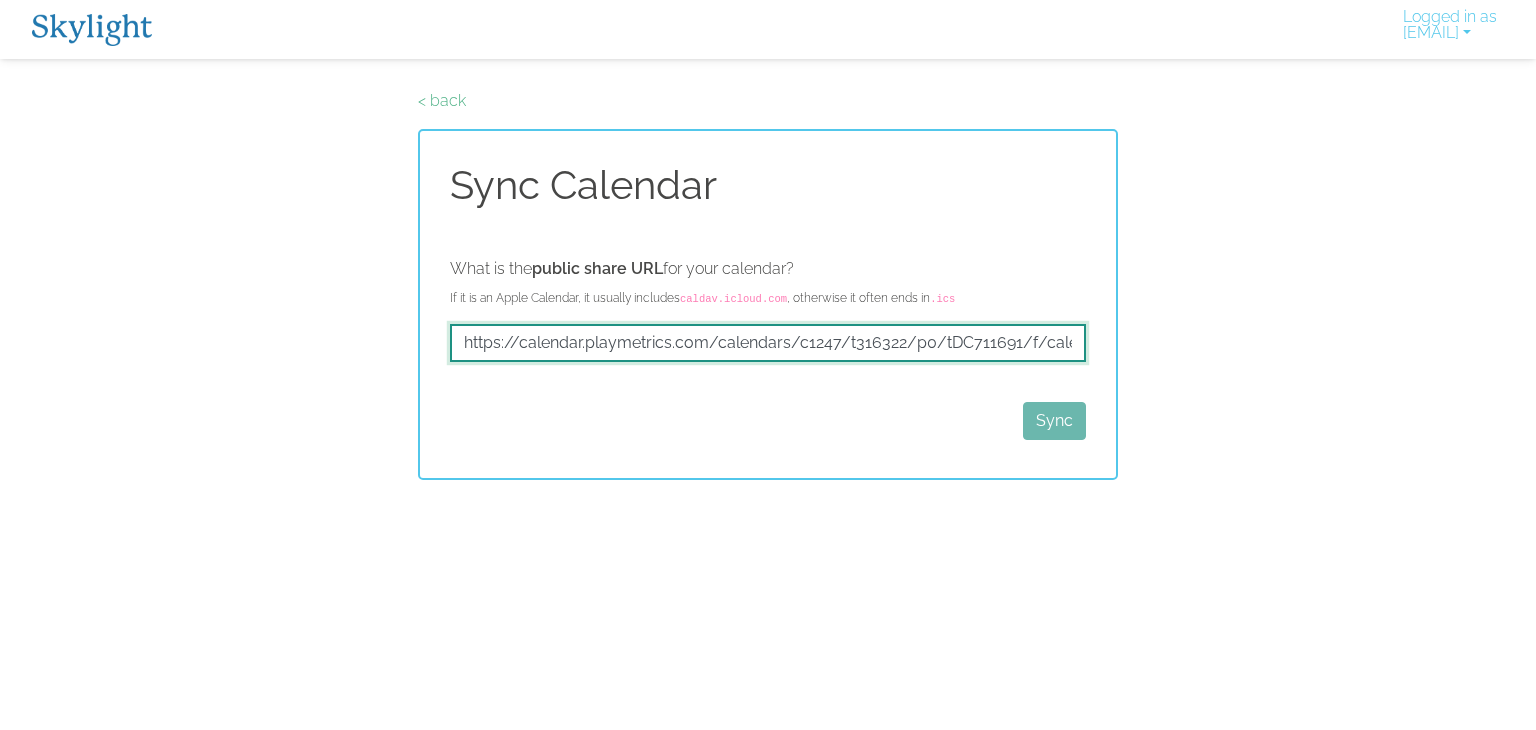 scroll, scrollTop: 0, scrollLeft: 53, axis: horizontal 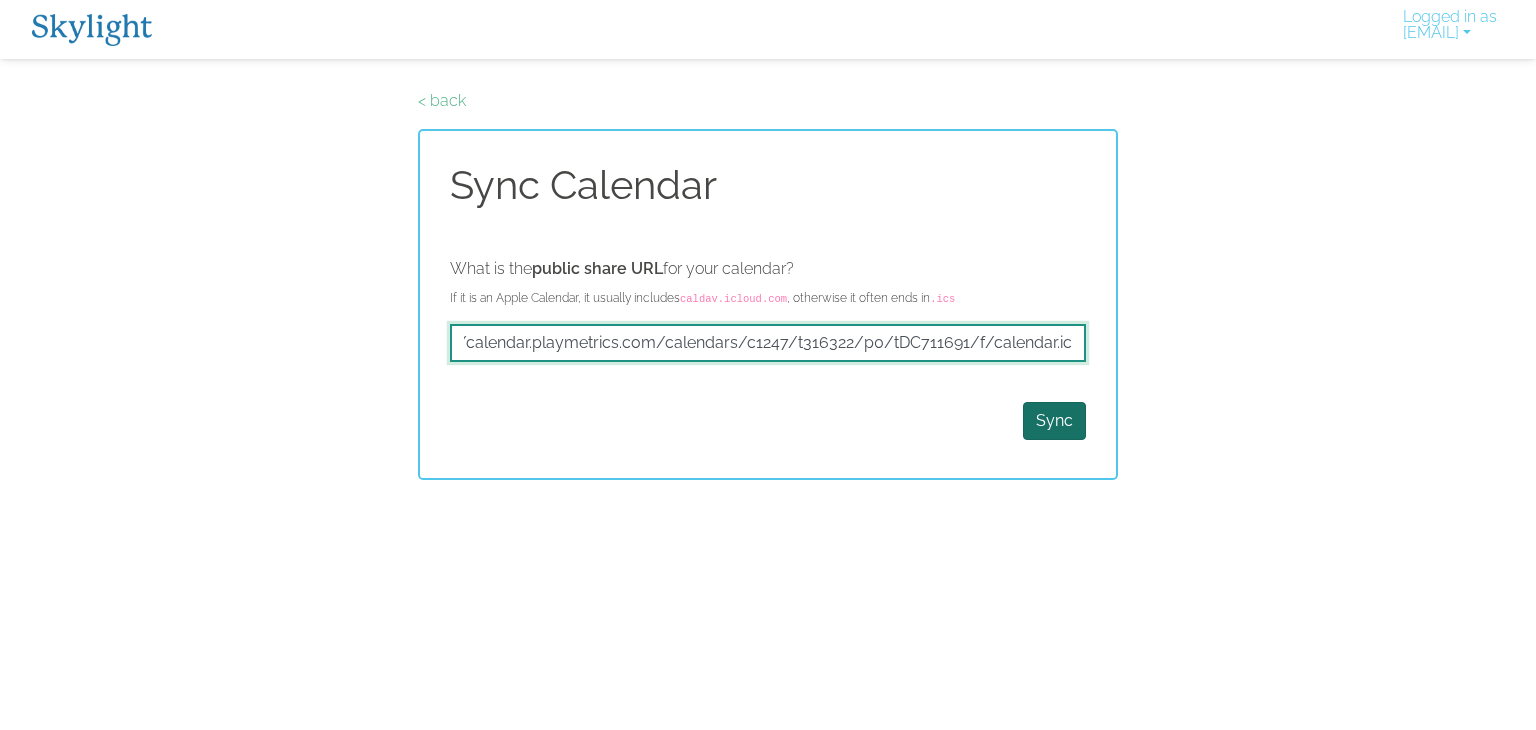 type on "https://calendar.playmetrics.com/calendars/c1247/t316322/p0/tDC711691/f/calendar.ics" 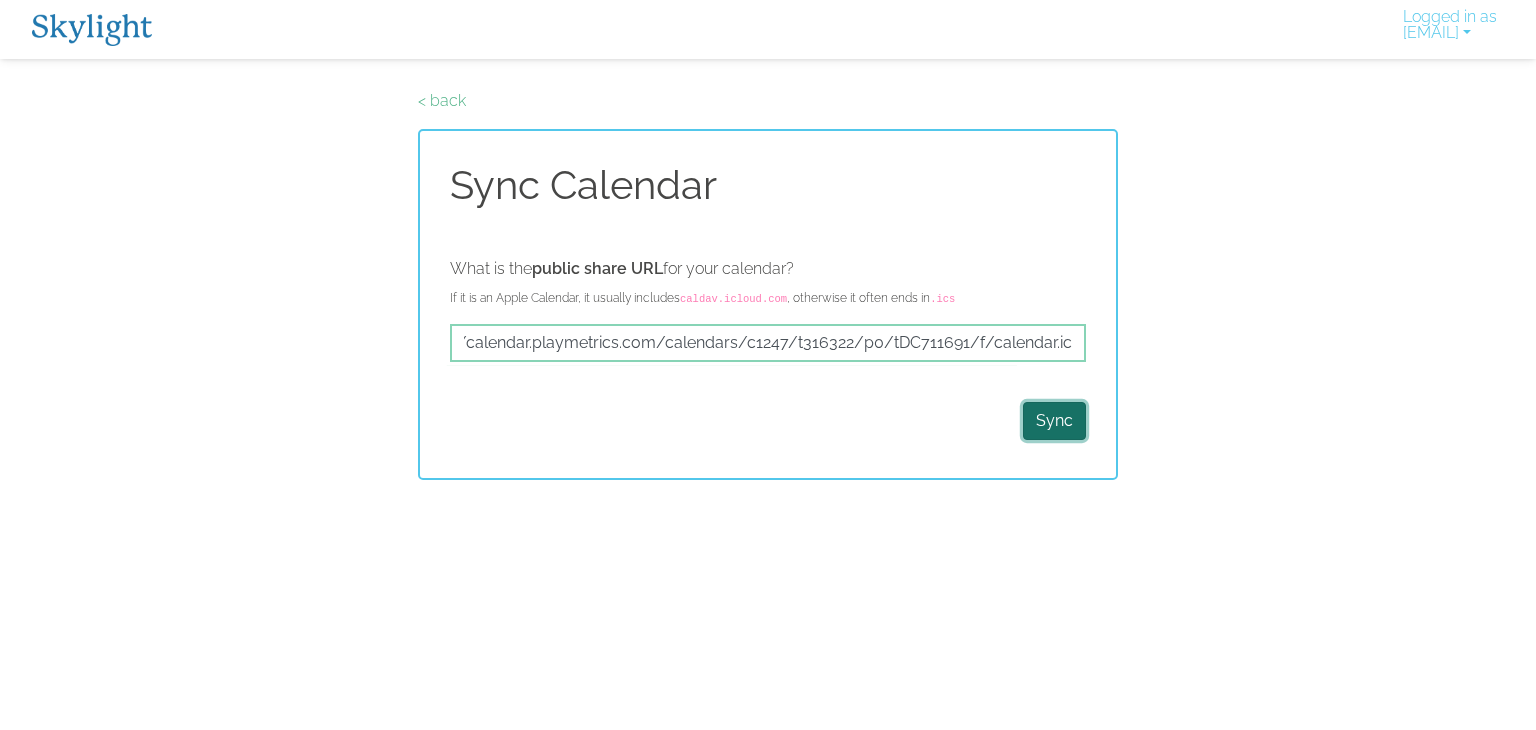 scroll, scrollTop: 0, scrollLeft: 0, axis: both 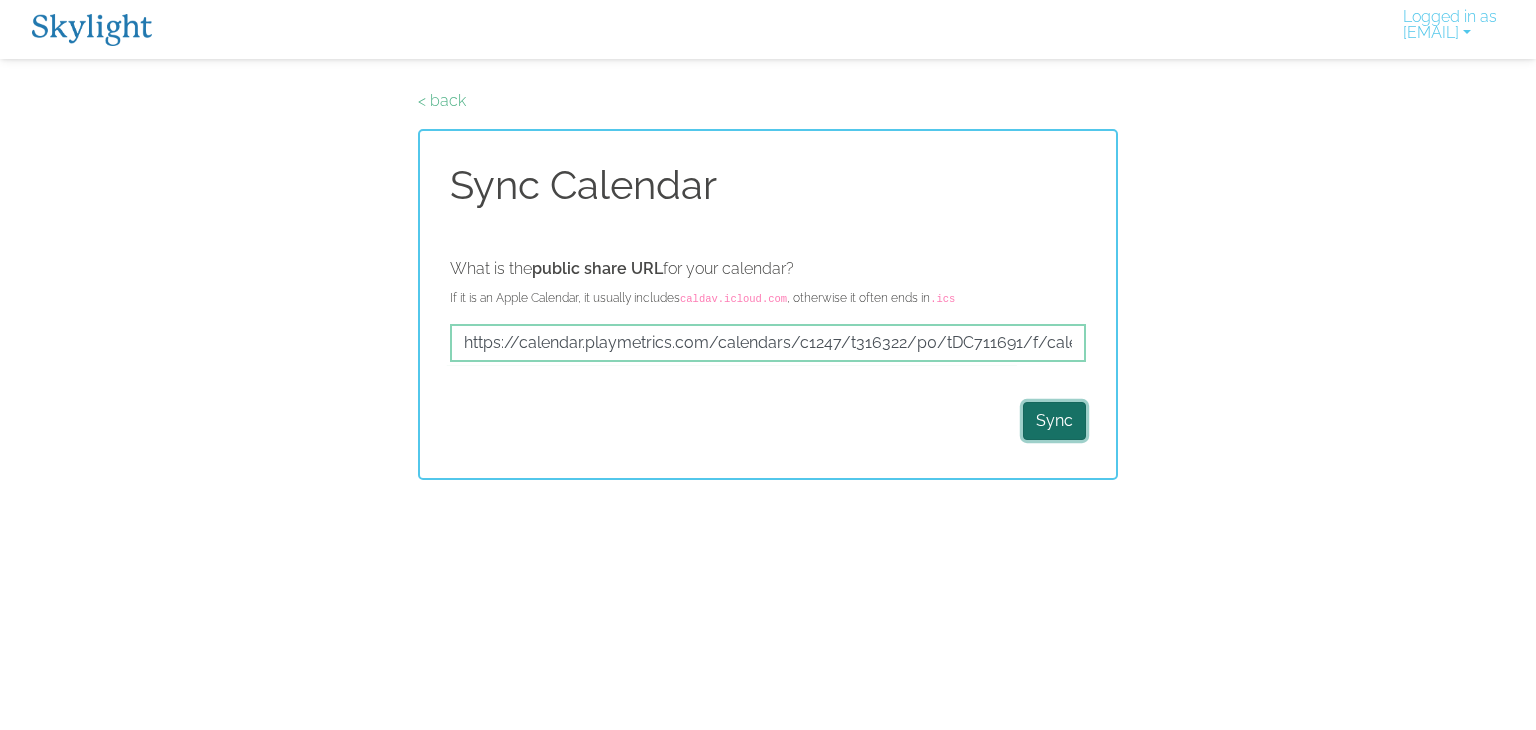click on "Sync" at bounding box center [1054, 421] 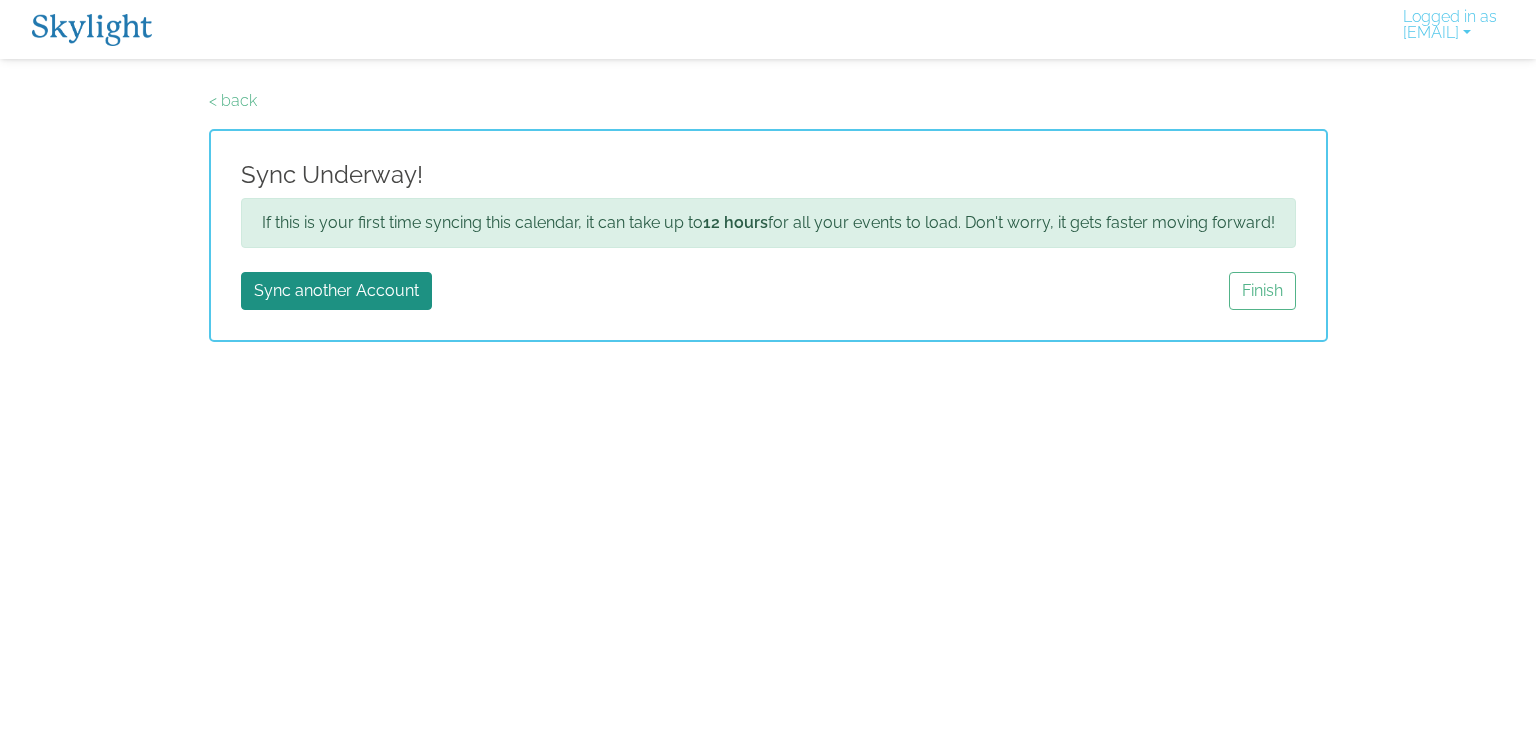 scroll, scrollTop: 0, scrollLeft: 0, axis: both 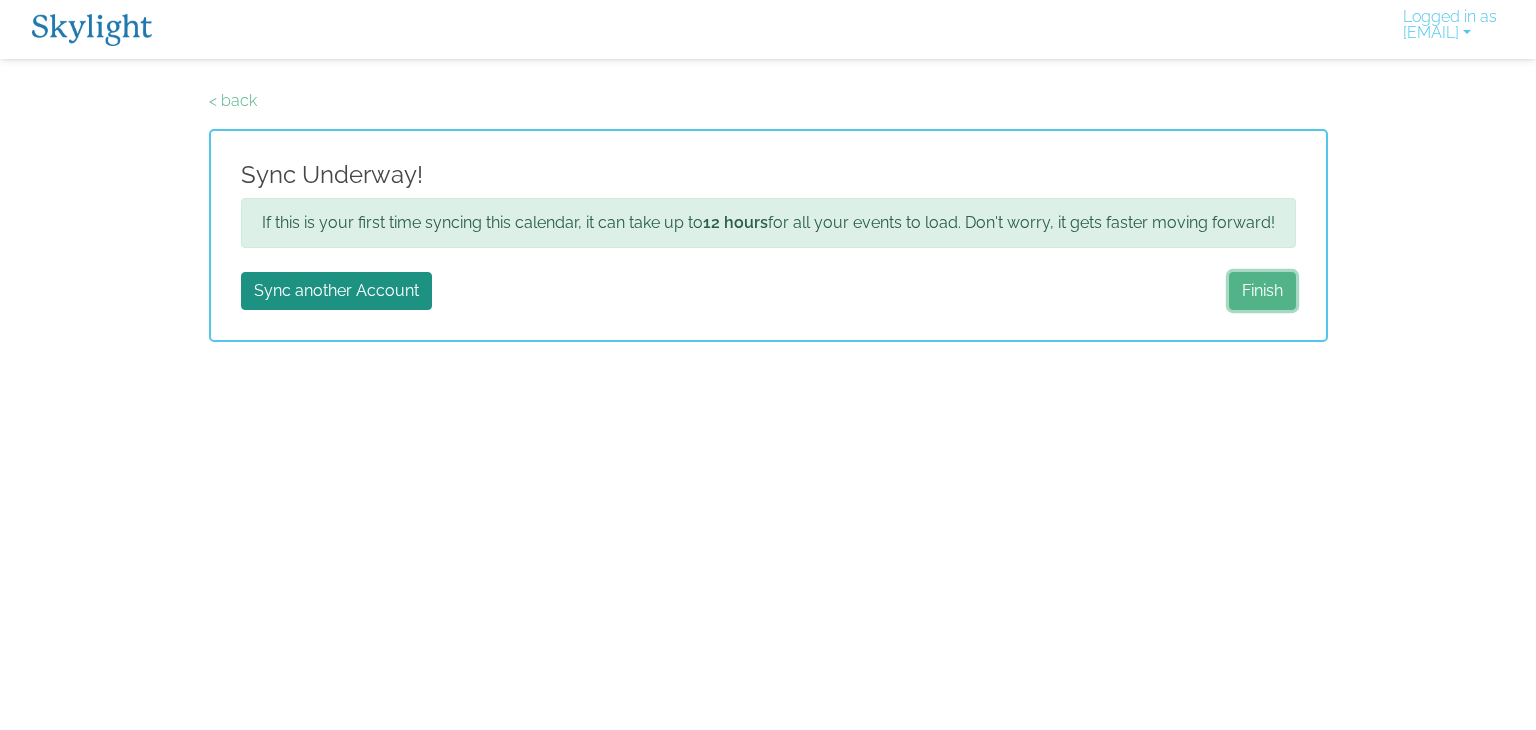 click on "Finish" at bounding box center (1262, 291) 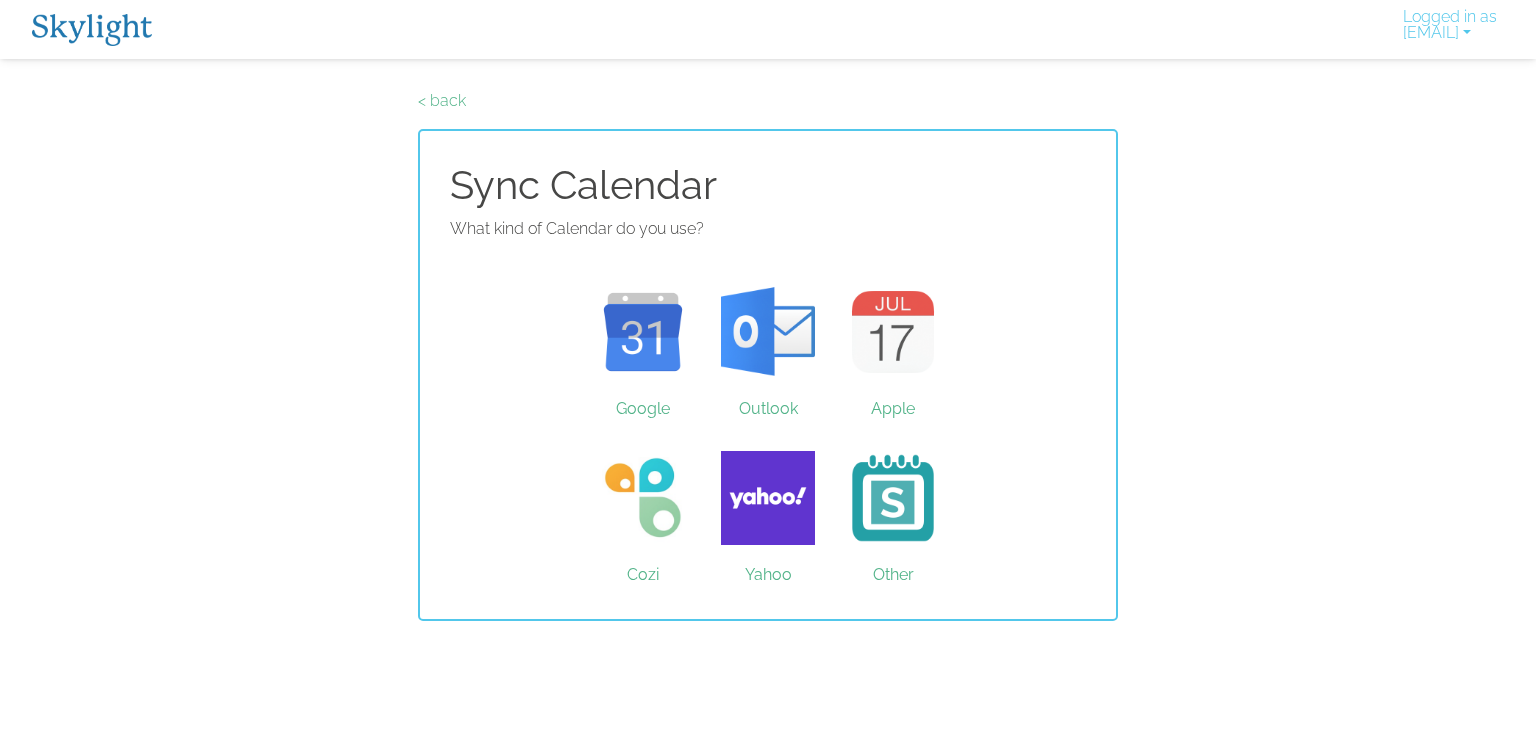 scroll, scrollTop: 0, scrollLeft: 0, axis: both 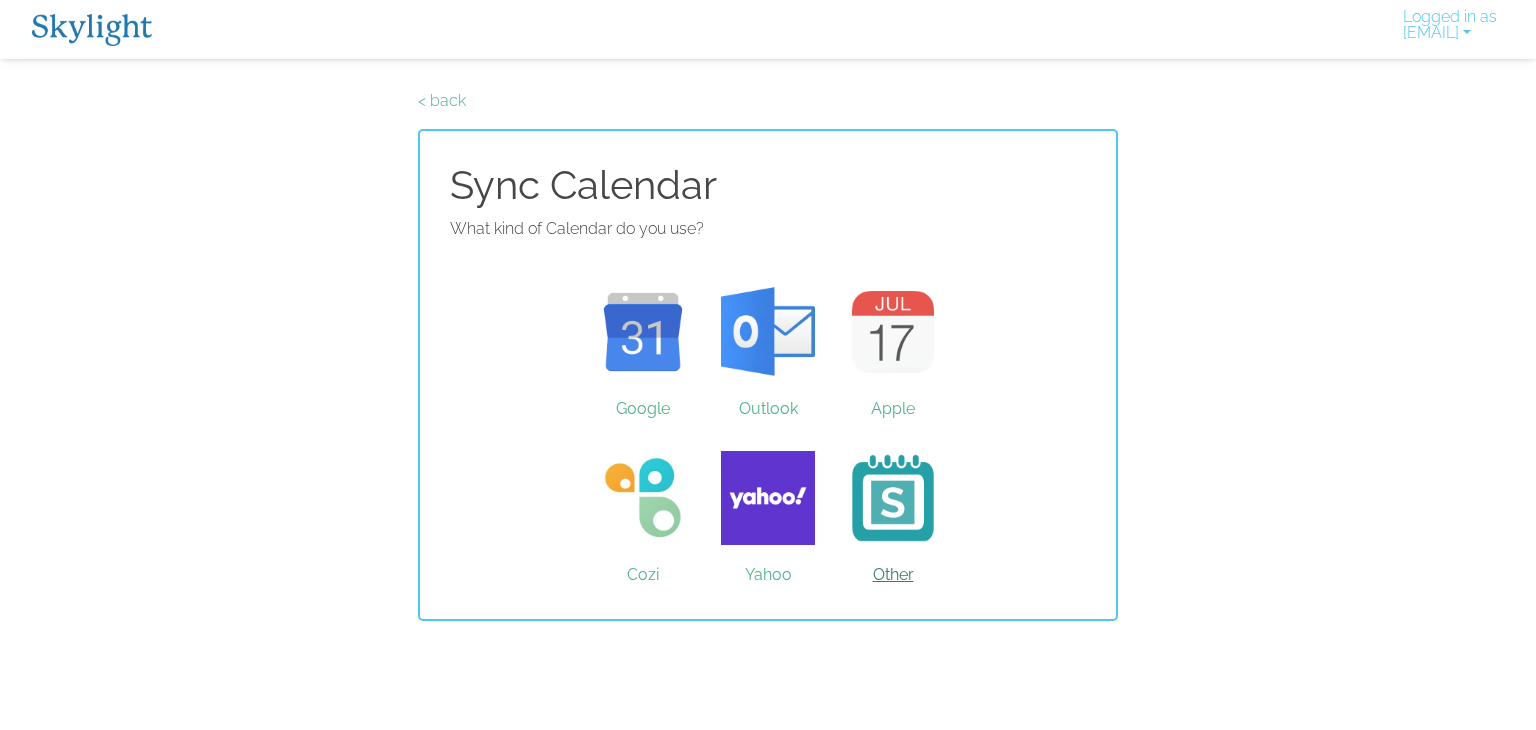 click on "Other" at bounding box center (893, 498) 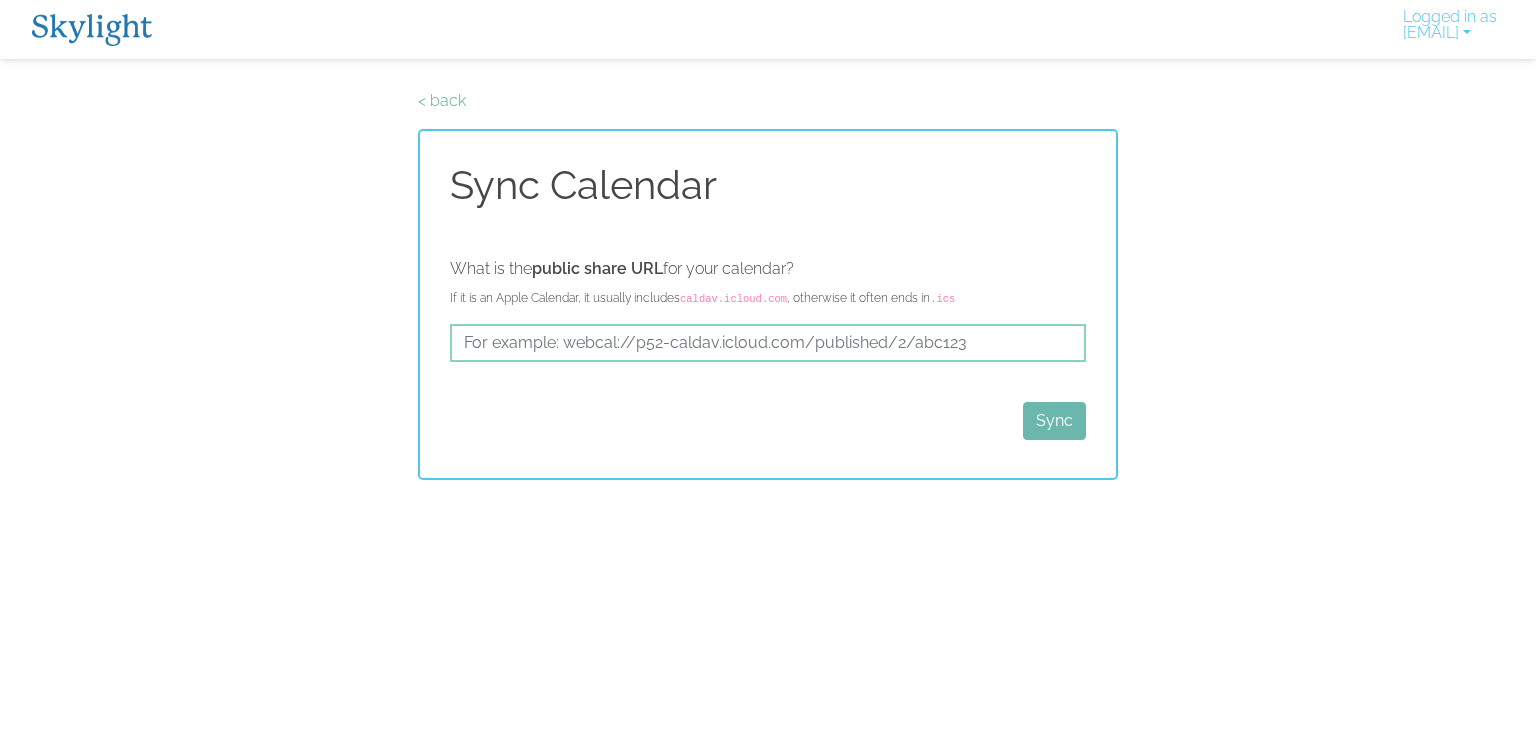 click on "Skylight App Free on the  App  store Install Logged in as kfodorfernandez@gmail.com Activate New Device     Link your Plus Account     Update your Email     Delete account     Log Out     < back Sync Calendar What is the  public share URL  for your calendar? If it is an Apple Calendar, it usually includes  caldav.icloud.com , otherwise it often ends in  .ics Sync" at bounding box center (768, 240) 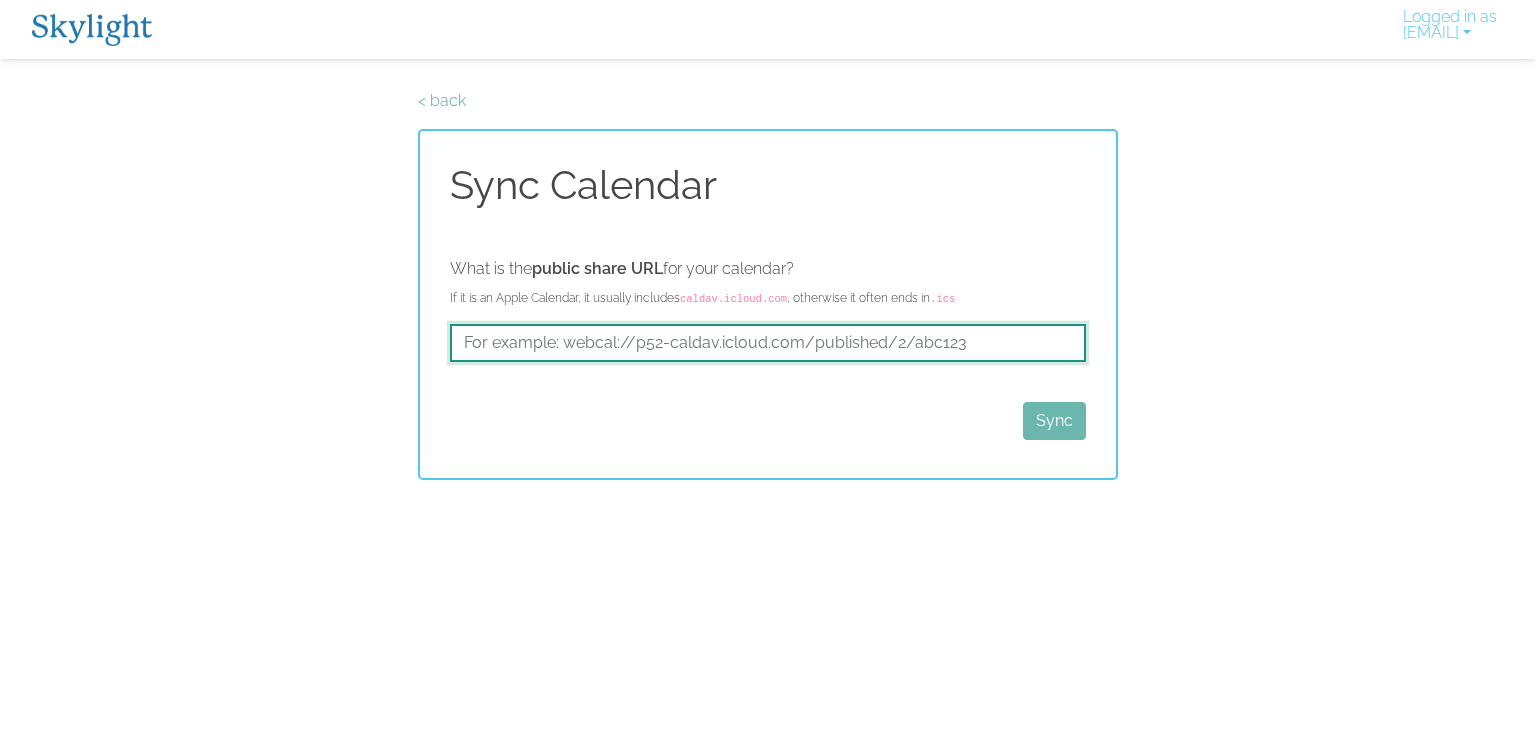 click at bounding box center (768, 343) 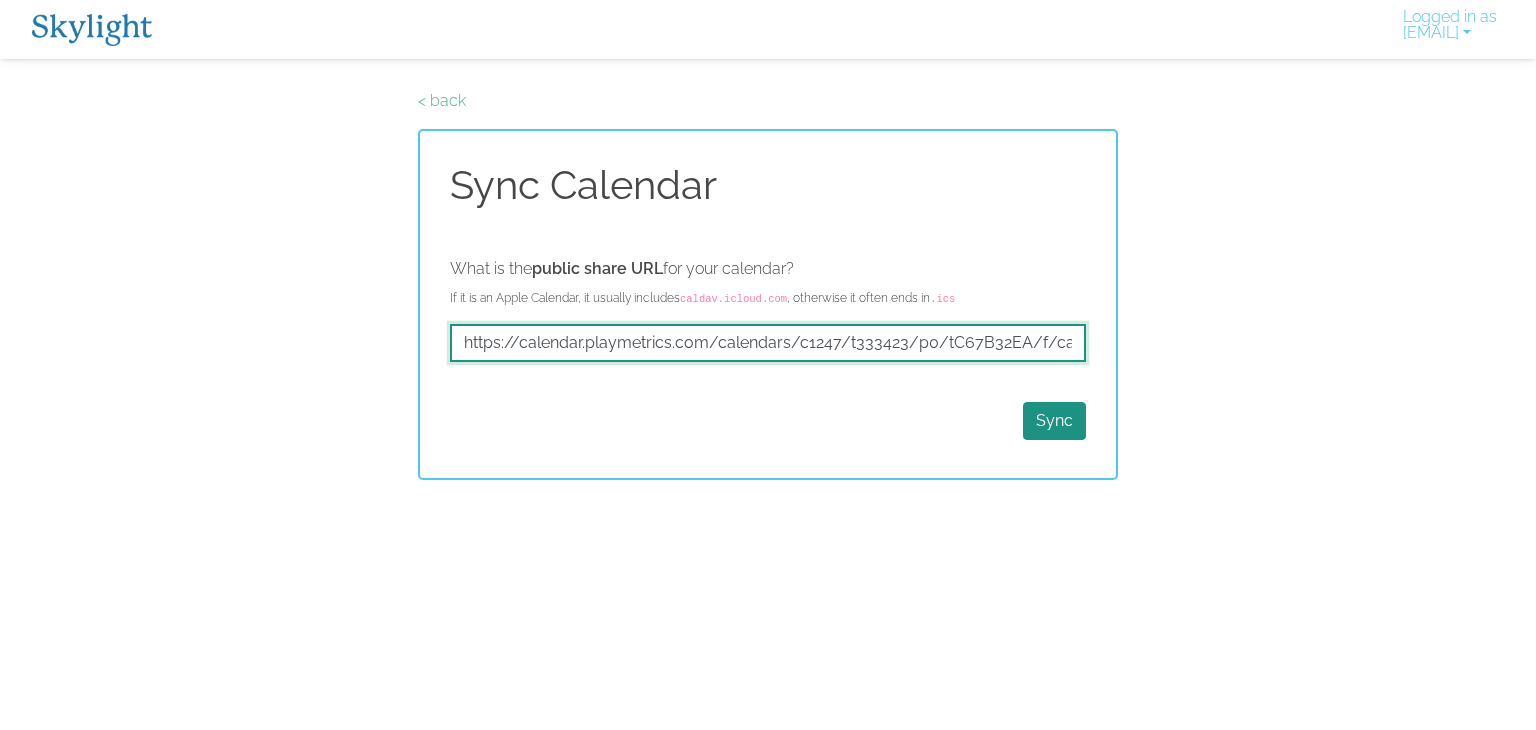 scroll, scrollTop: 0, scrollLeft: 61, axis: horizontal 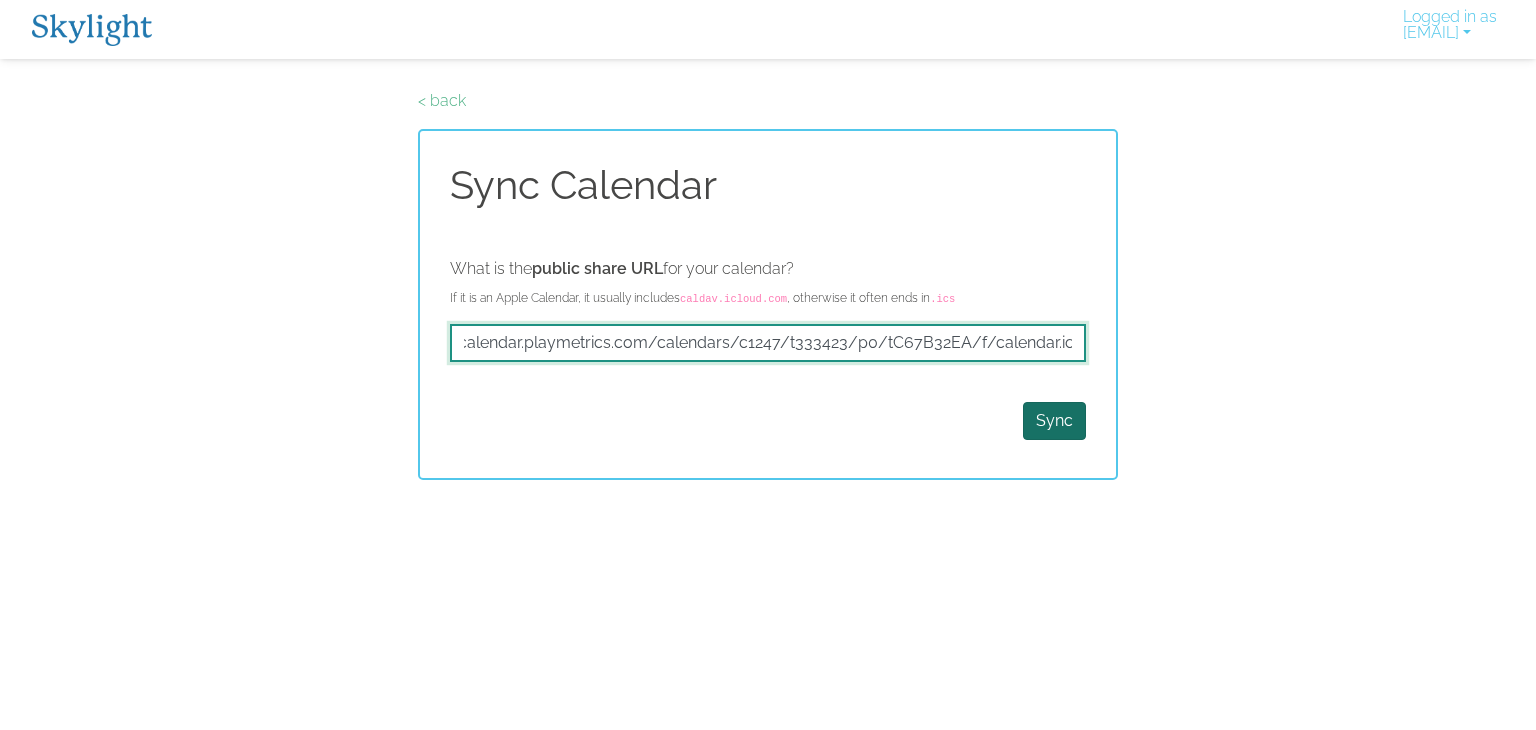type on "https://calendar.playmetrics.com/calendars/c1247/t333423/p0/tC67B32EA/f/calendar.ics" 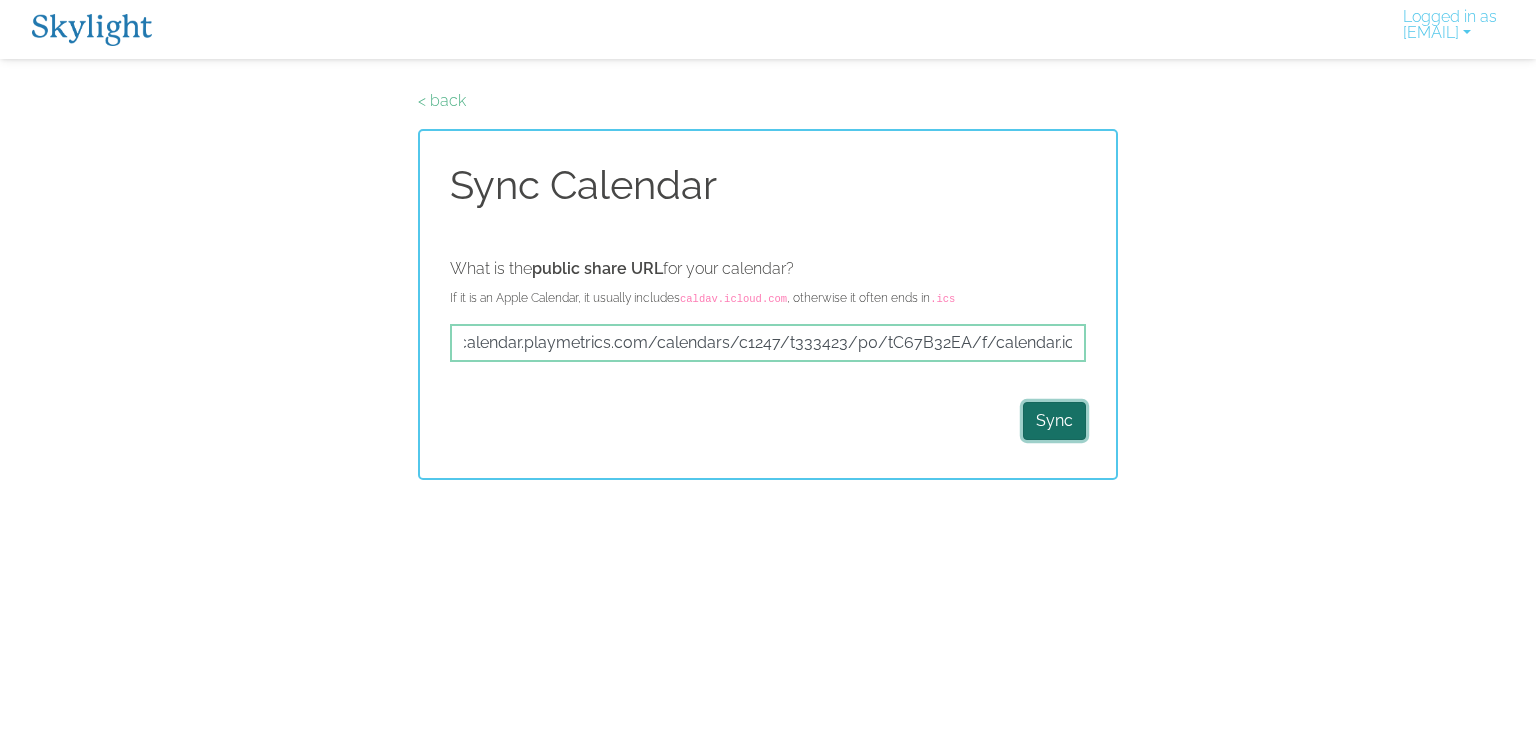 scroll, scrollTop: 0, scrollLeft: 0, axis: both 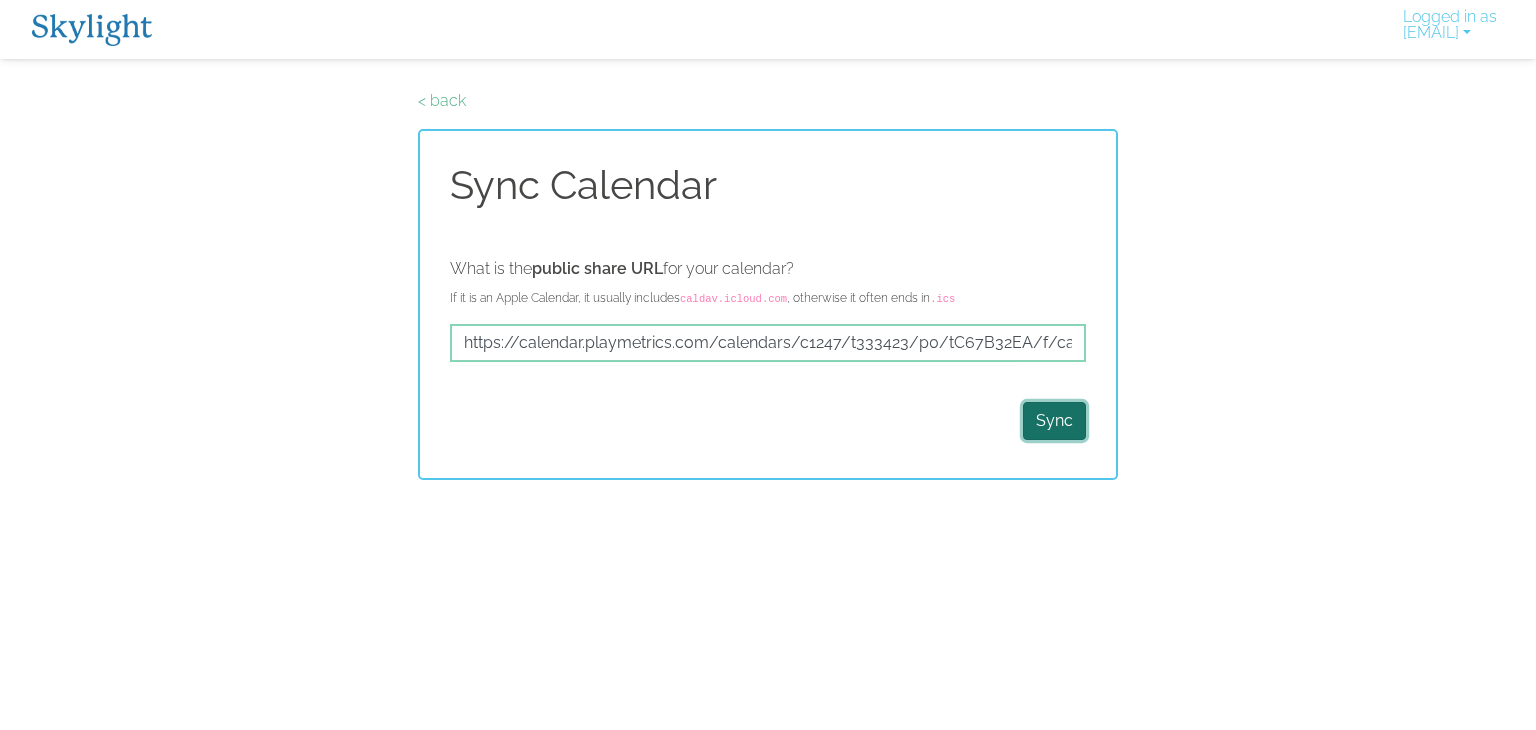 click on "Sync" at bounding box center (1054, 421) 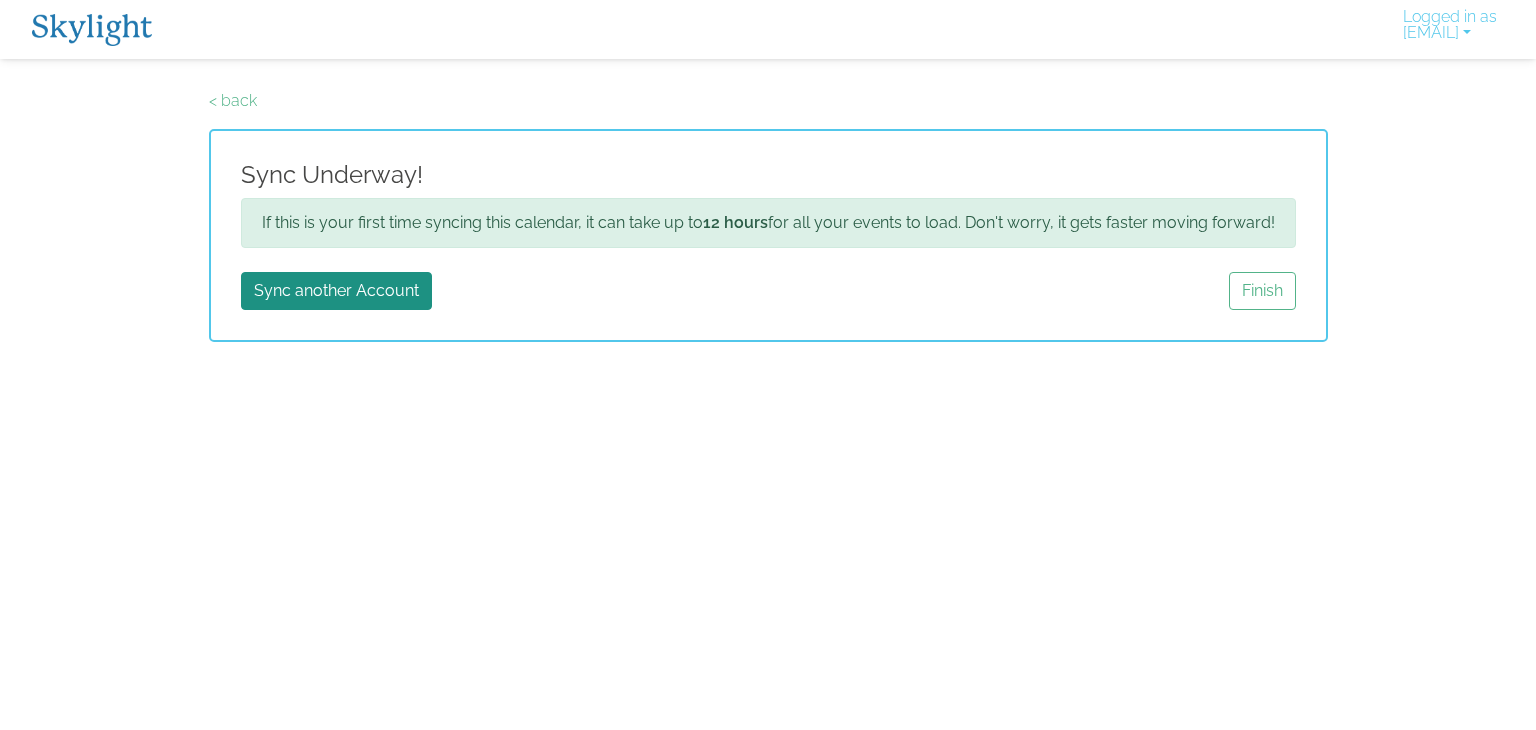 scroll, scrollTop: 0, scrollLeft: 0, axis: both 